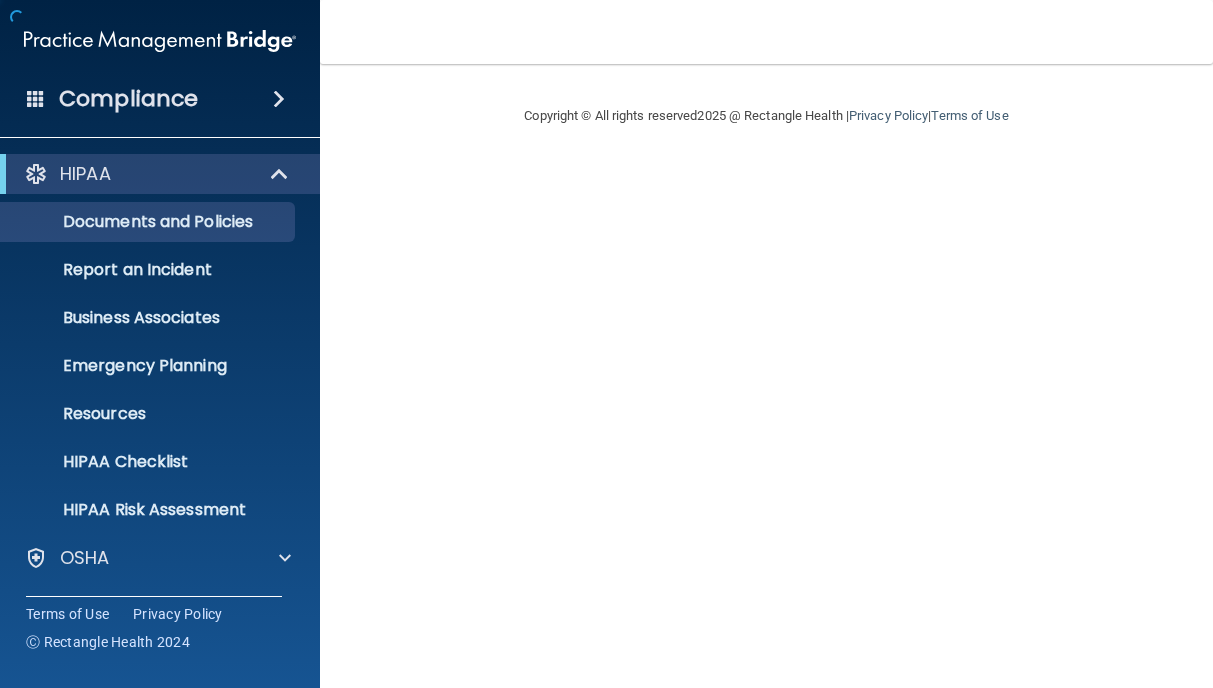 scroll, scrollTop: 0, scrollLeft: 0, axis: both 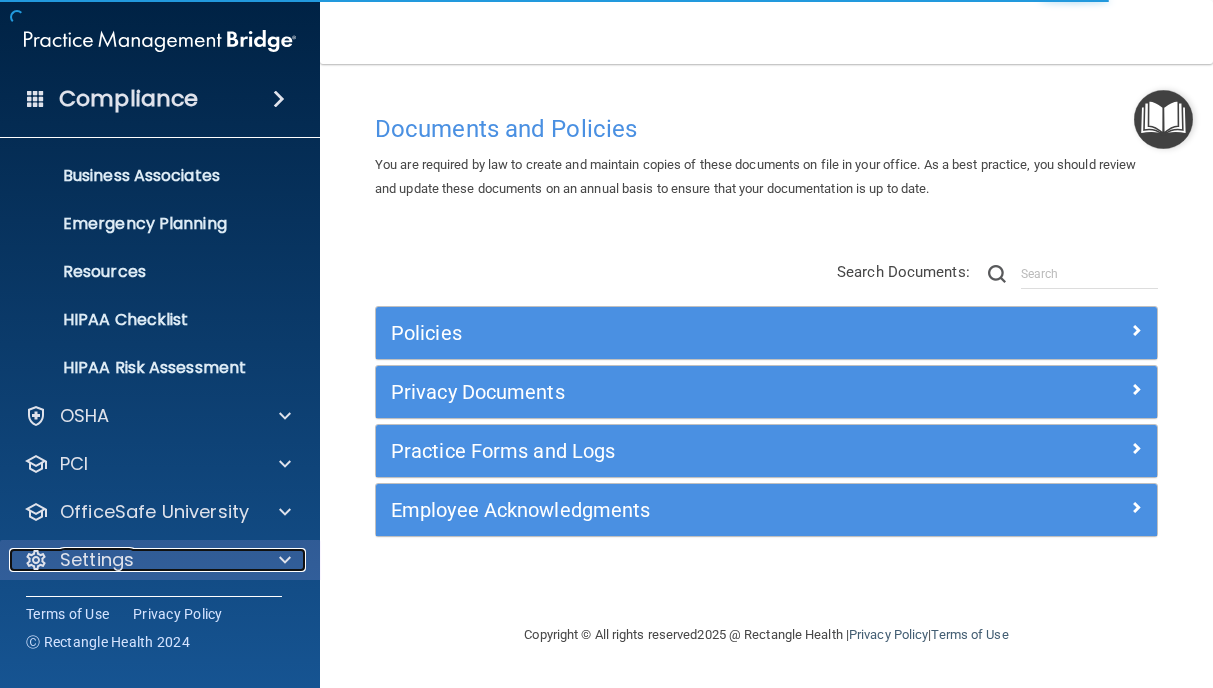 click on "Settings" at bounding box center (97, 560) 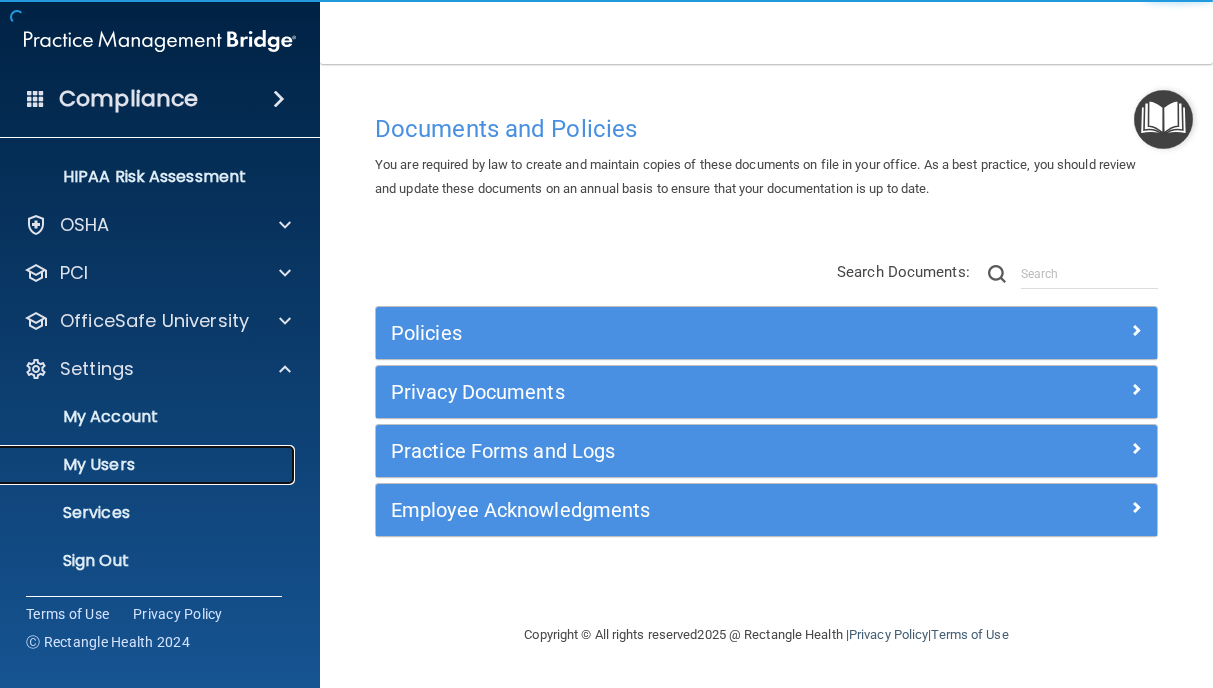 click on "My Users" at bounding box center (149, 465) 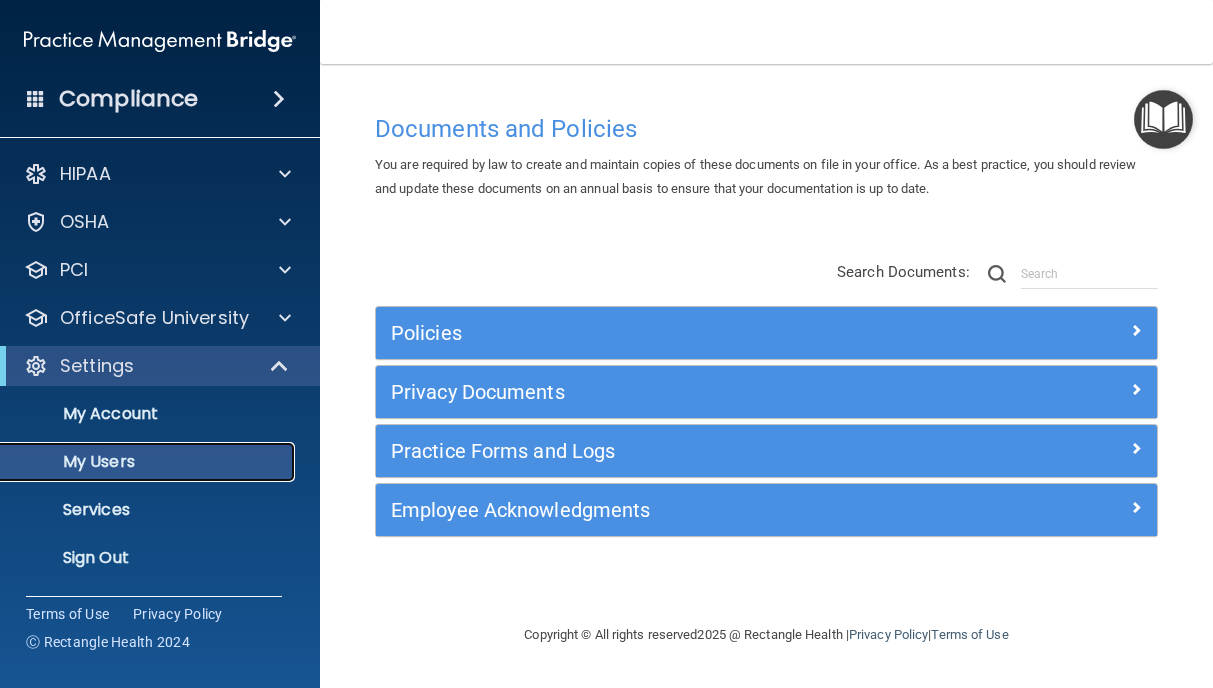 scroll, scrollTop: 0, scrollLeft: 0, axis: both 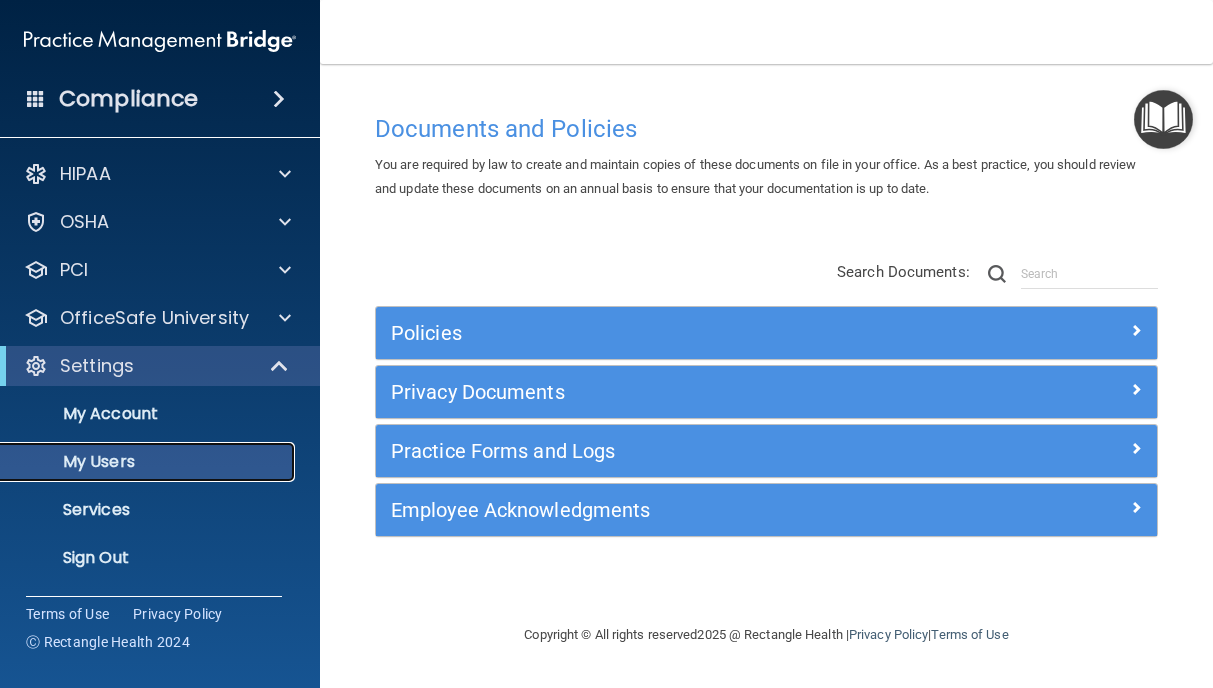select on "20" 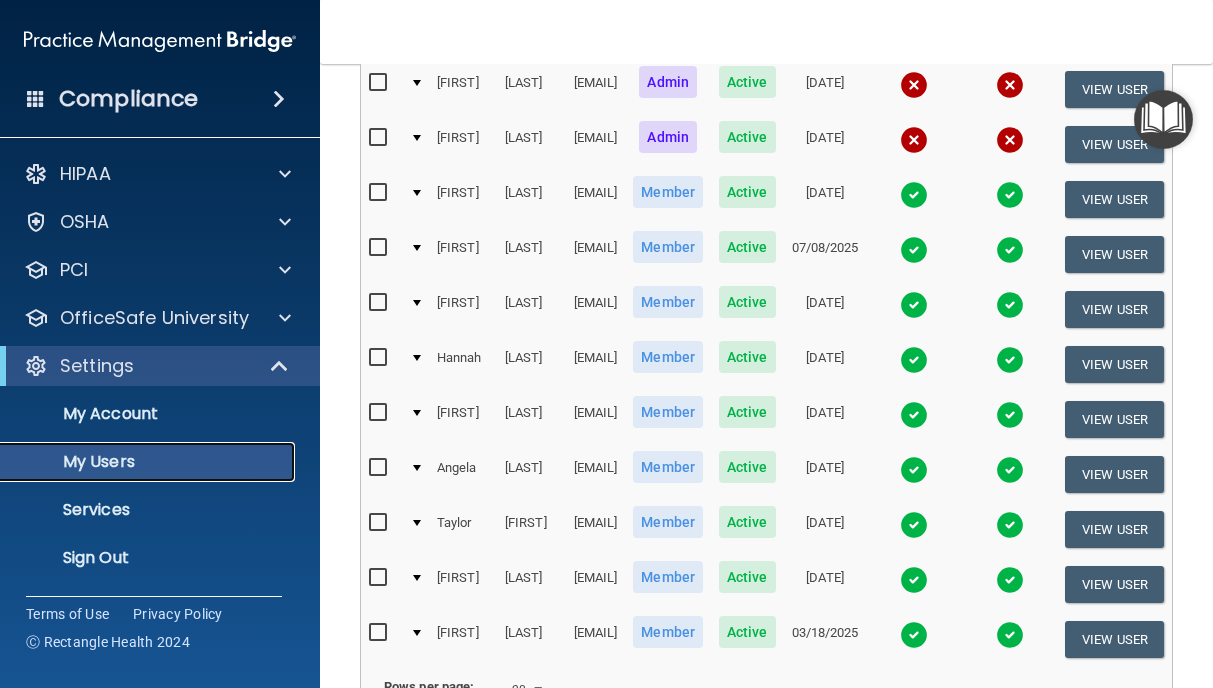 scroll, scrollTop: 978, scrollLeft: 0, axis: vertical 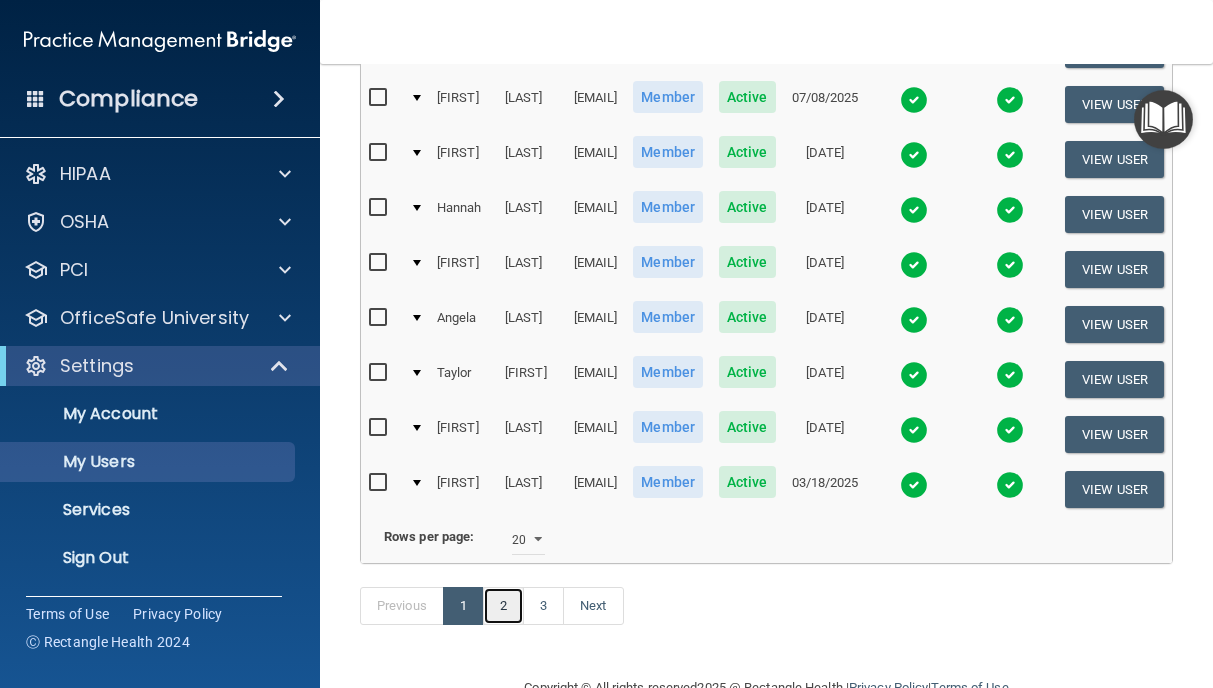 click on "2" at bounding box center [503, 606] 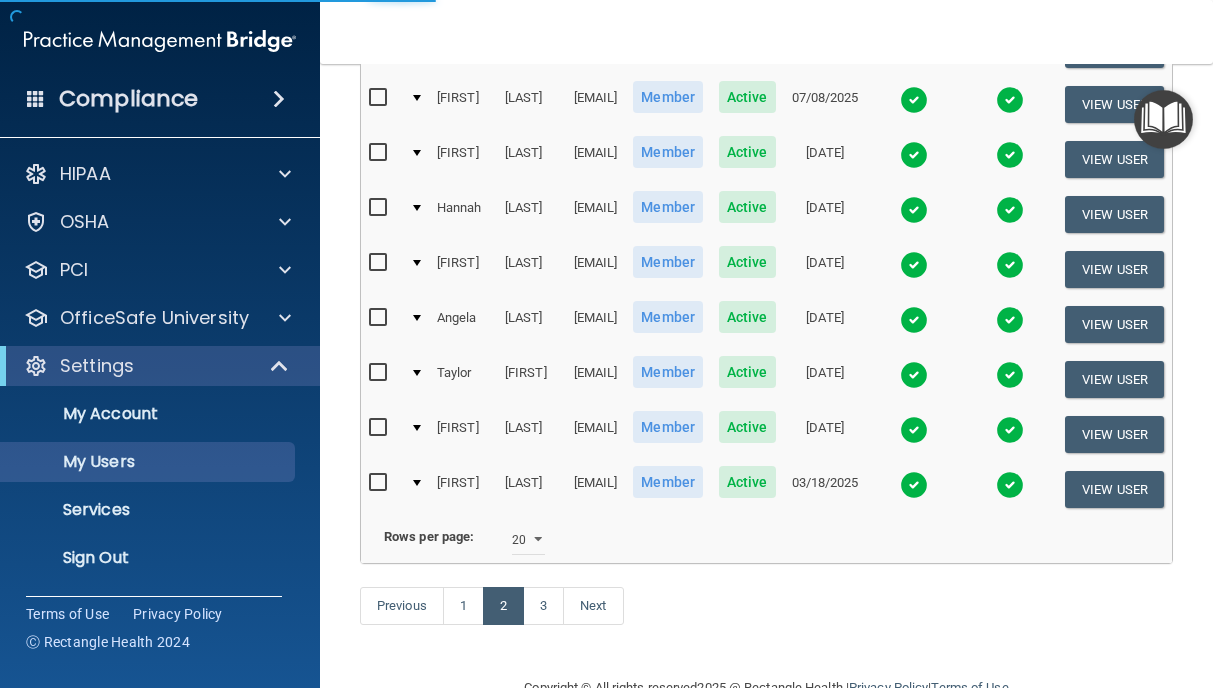 scroll, scrollTop: 0, scrollLeft: 0, axis: both 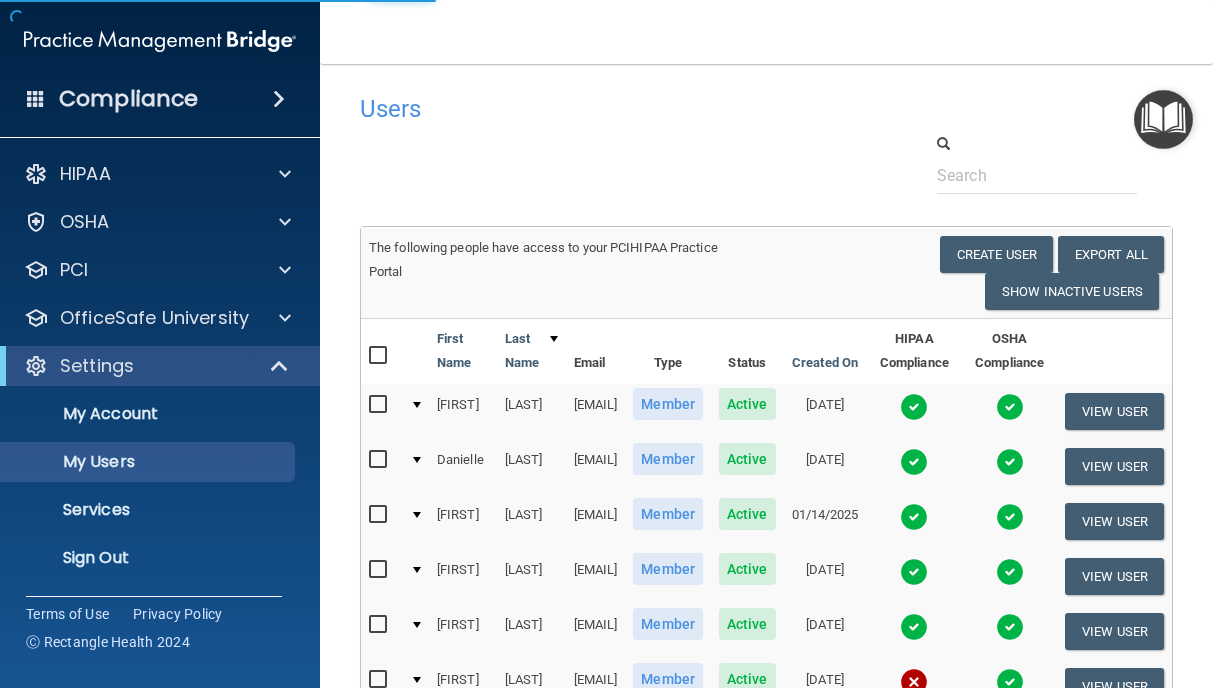 select on "20" 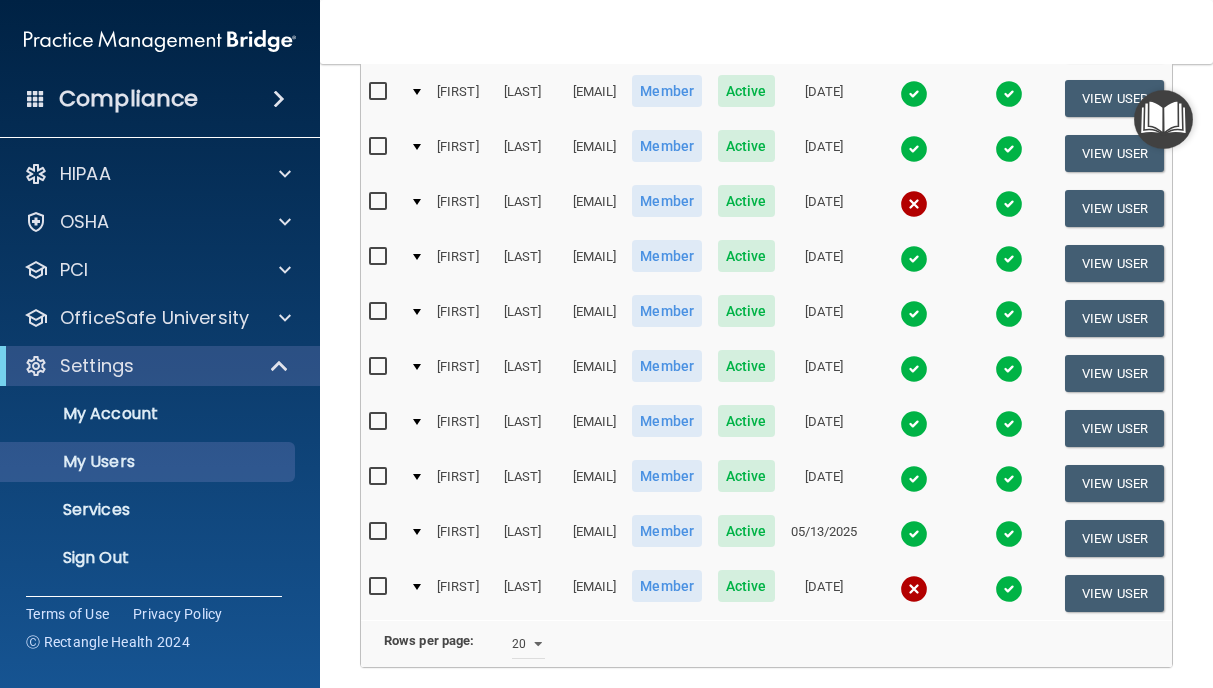 scroll, scrollTop: 878, scrollLeft: 0, axis: vertical 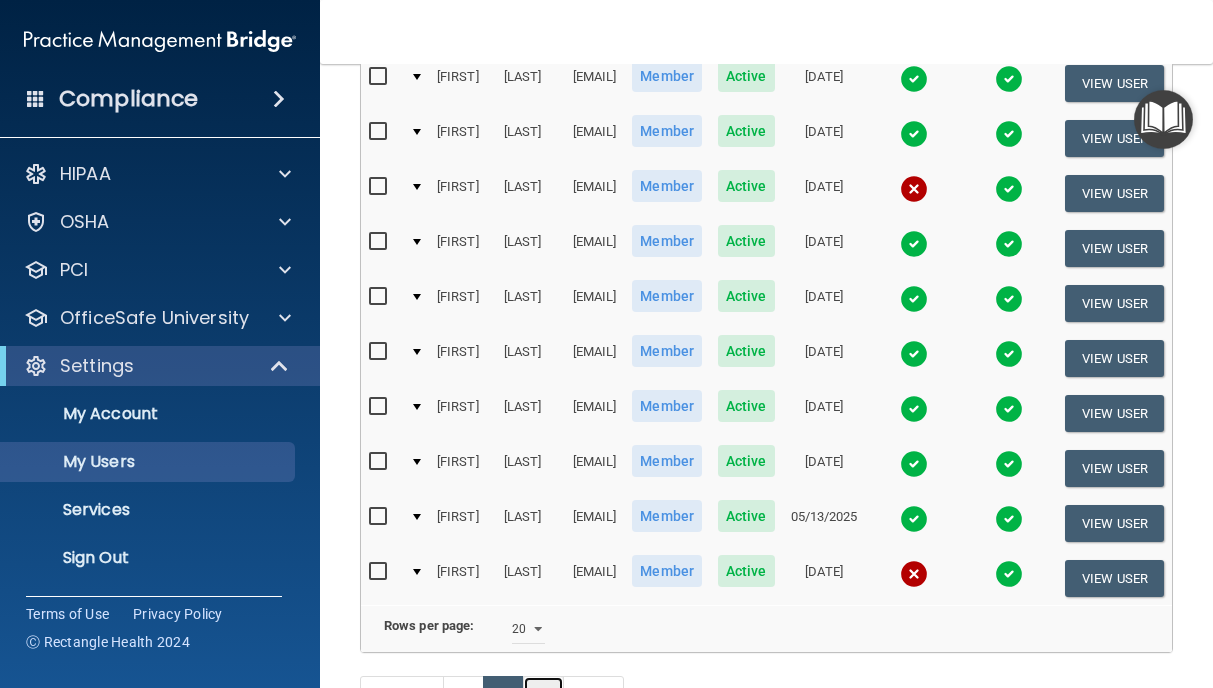 click on "3" at bounding box center (543, 695) 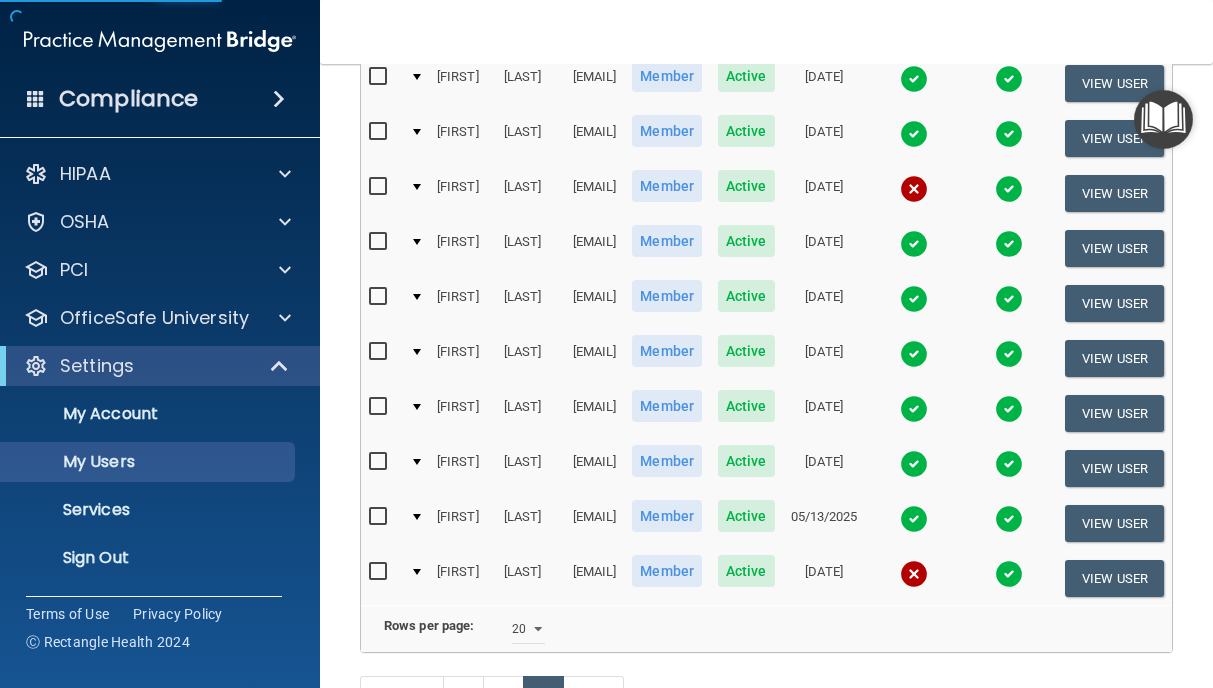 select on "20" 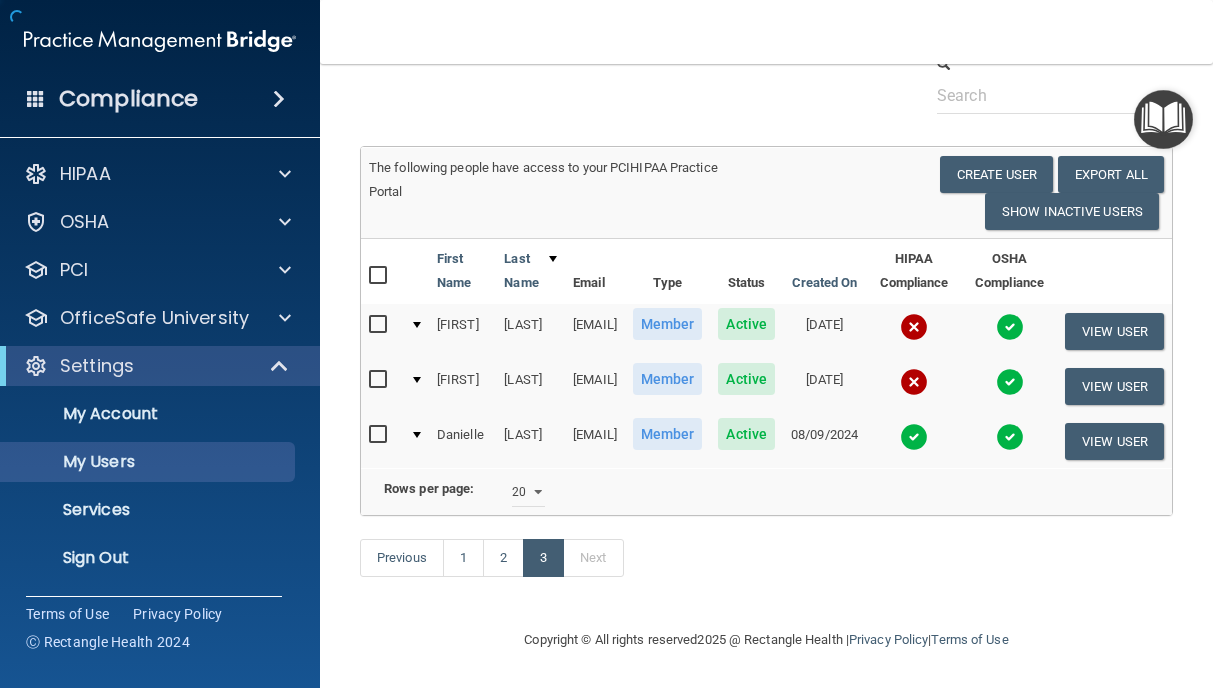 scroll, scrollTop: 43, scrollLeft: 0, axis: vertical 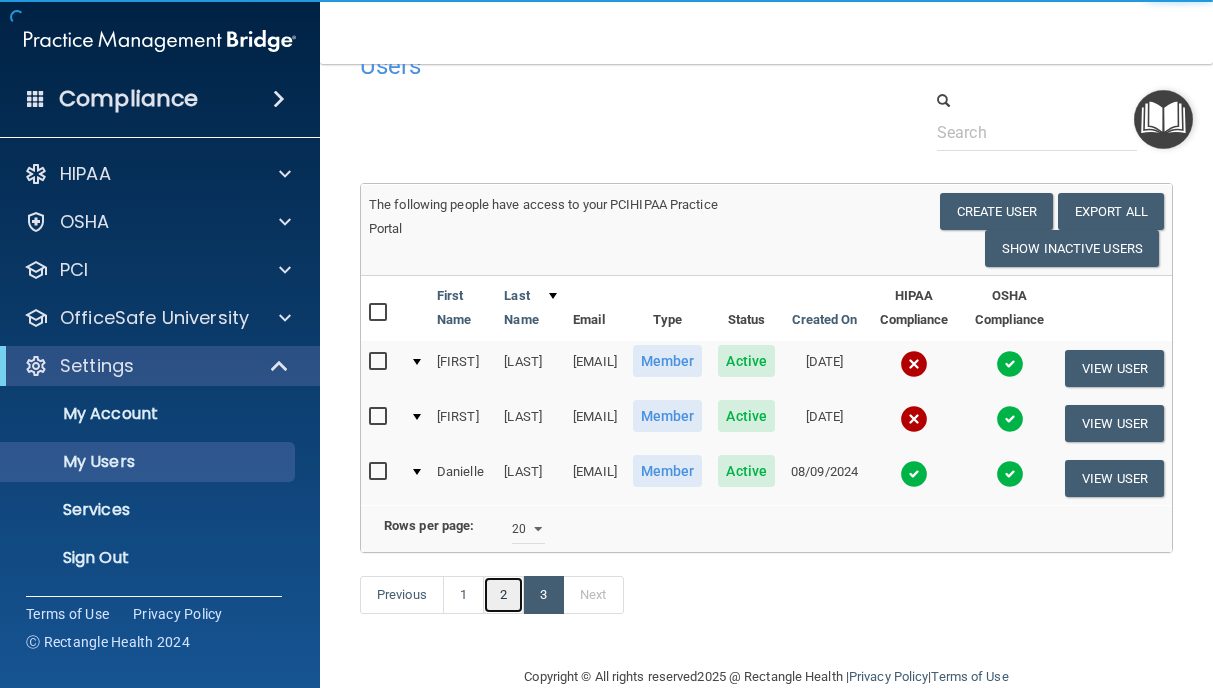 click on "2" at bounding box center [503, 595] 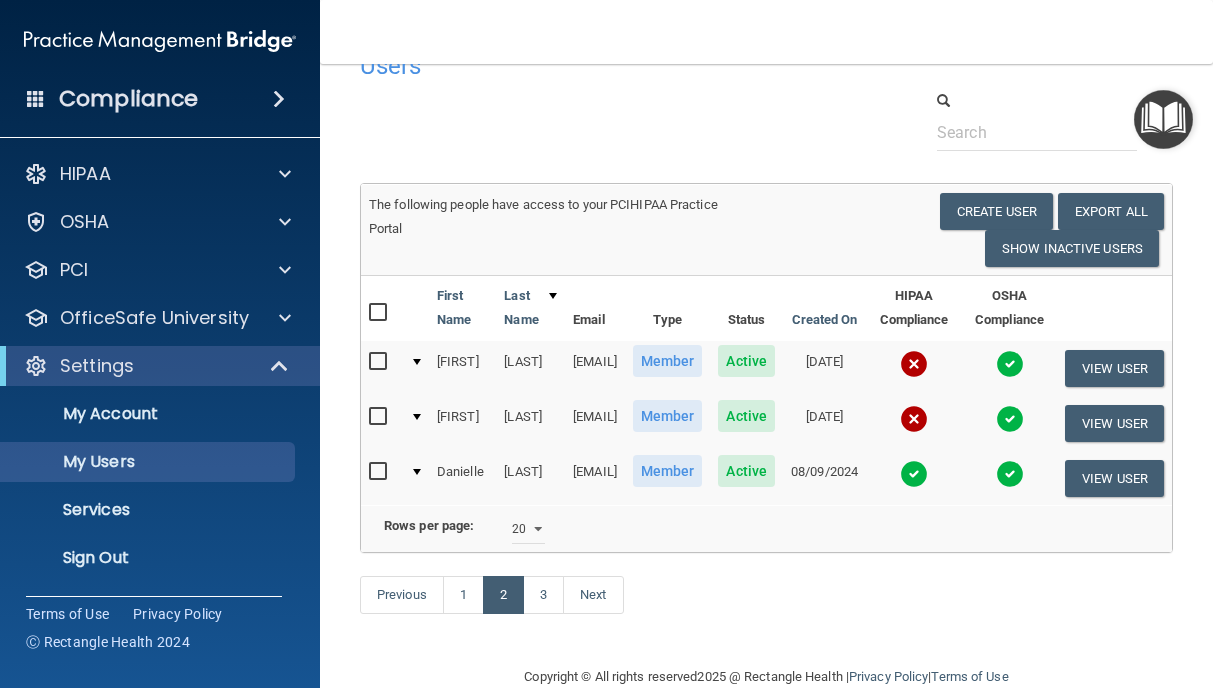 select on "20" 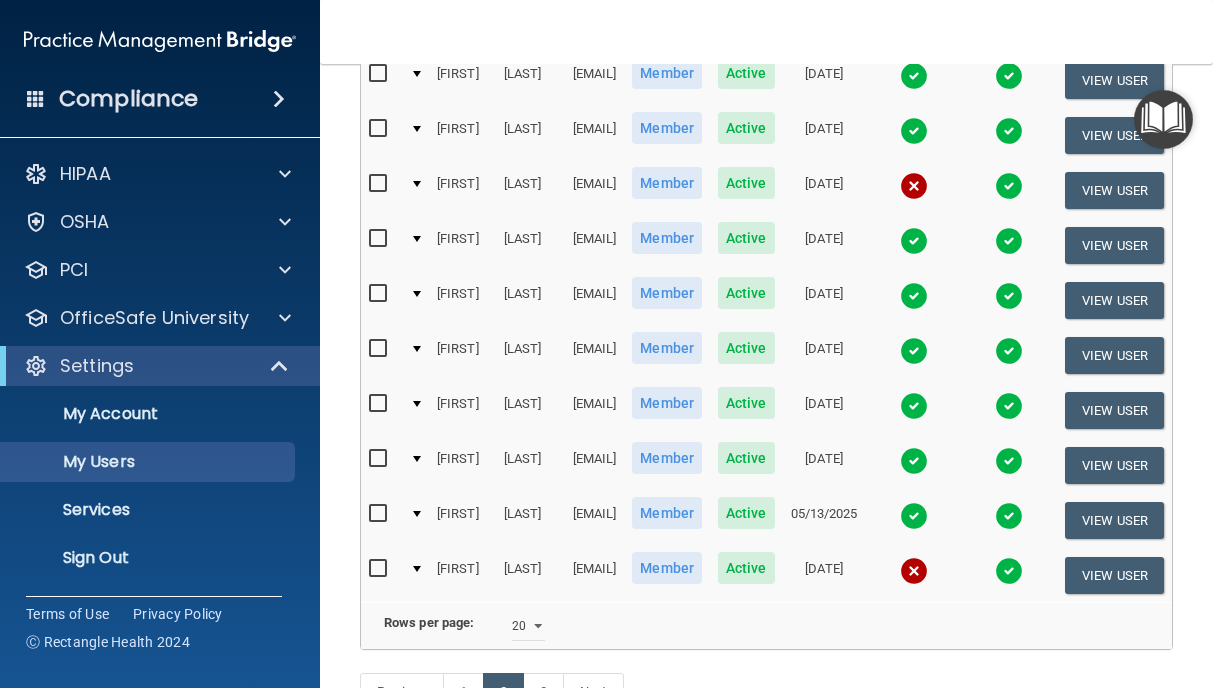 scroll, scrollTop: 902, scrollLeft: 0, axis: vertical 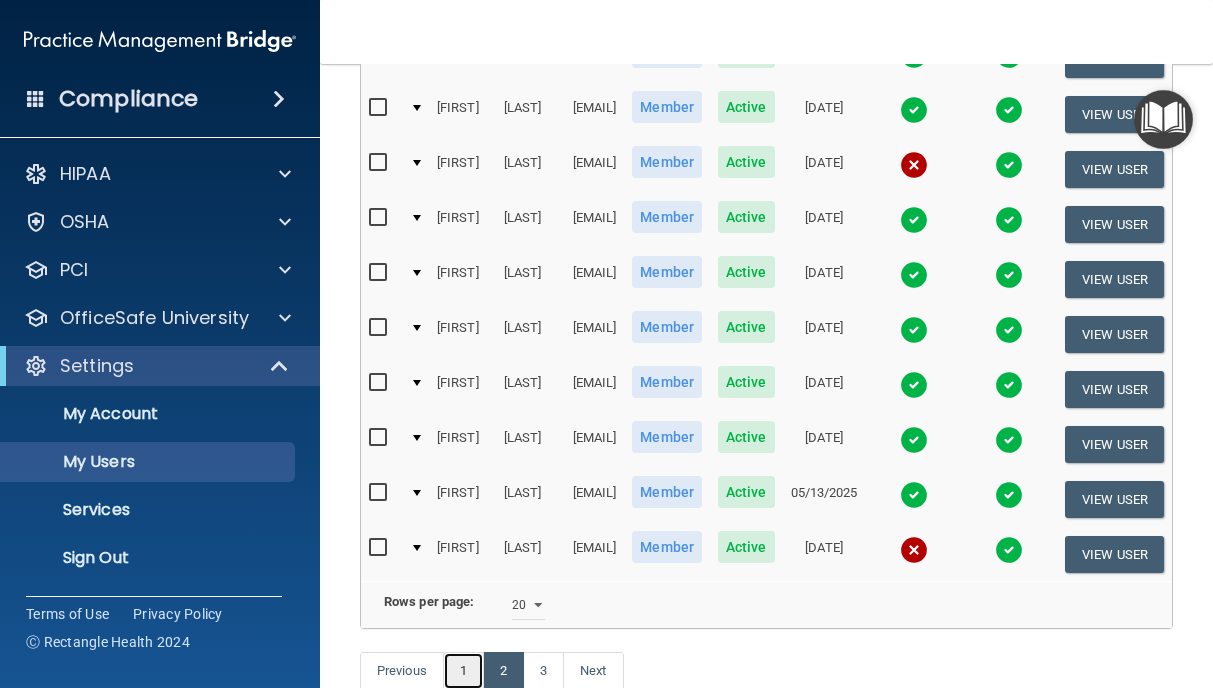 click on "1" at bounding box center [463, 671] 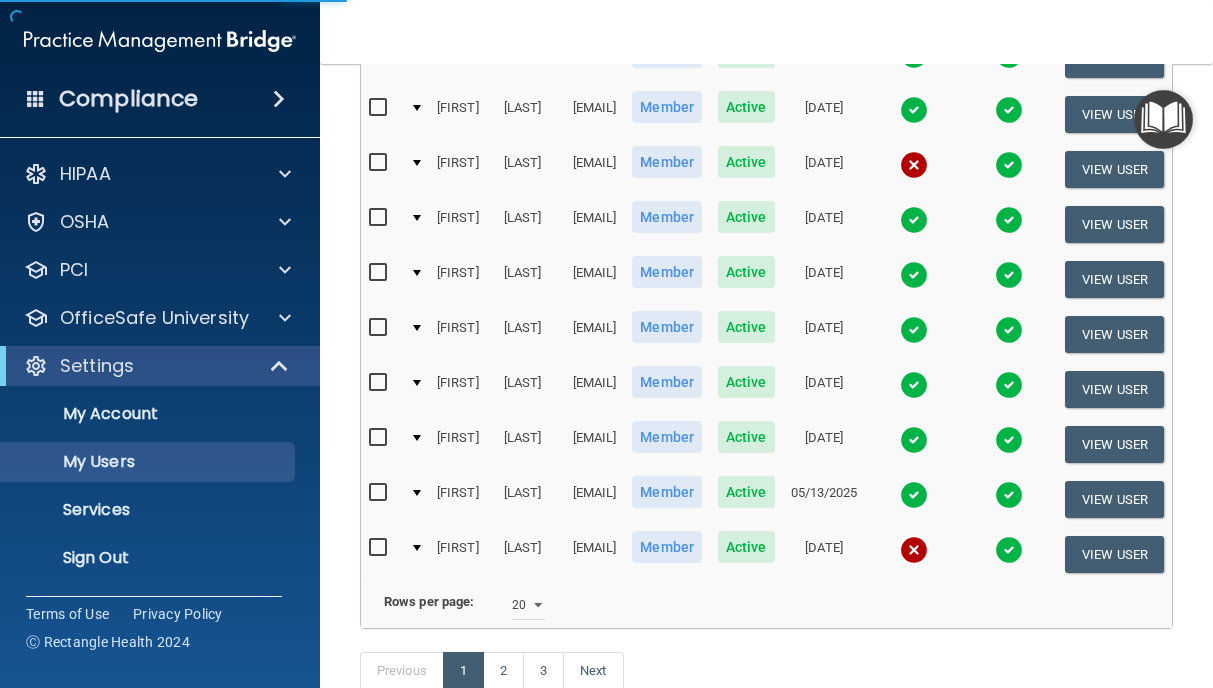 select on "20" 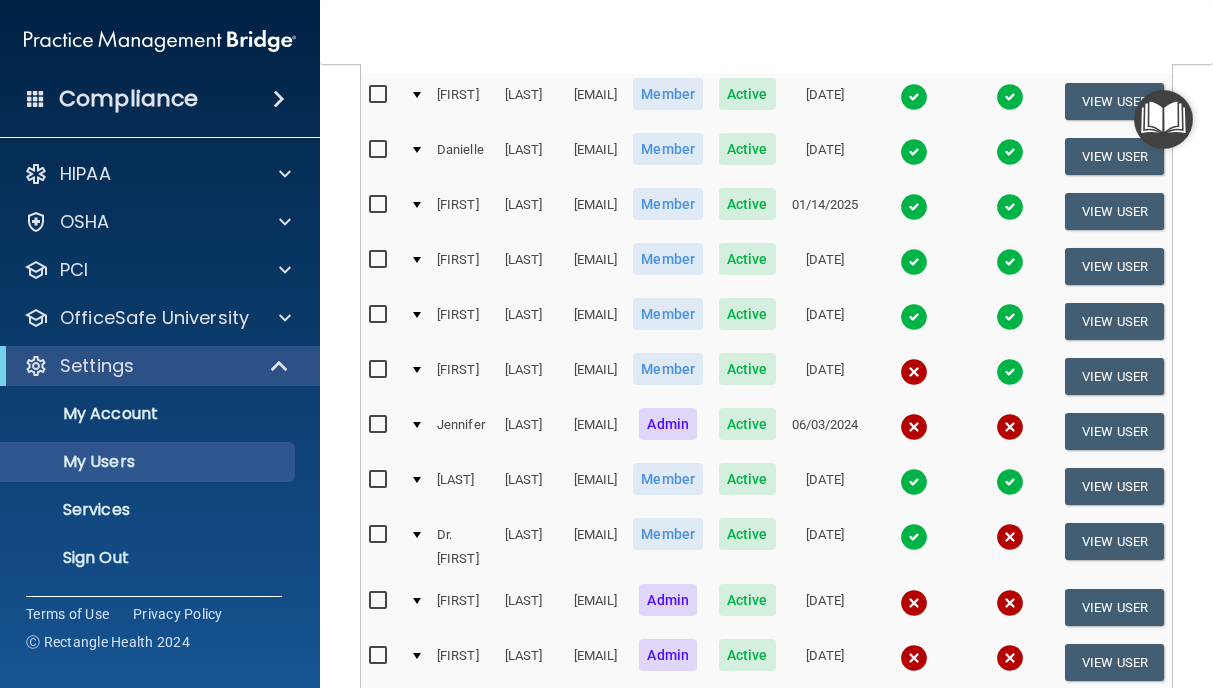 scroll, scrollTop: 291, scrollLeft: 0, axis: vertical 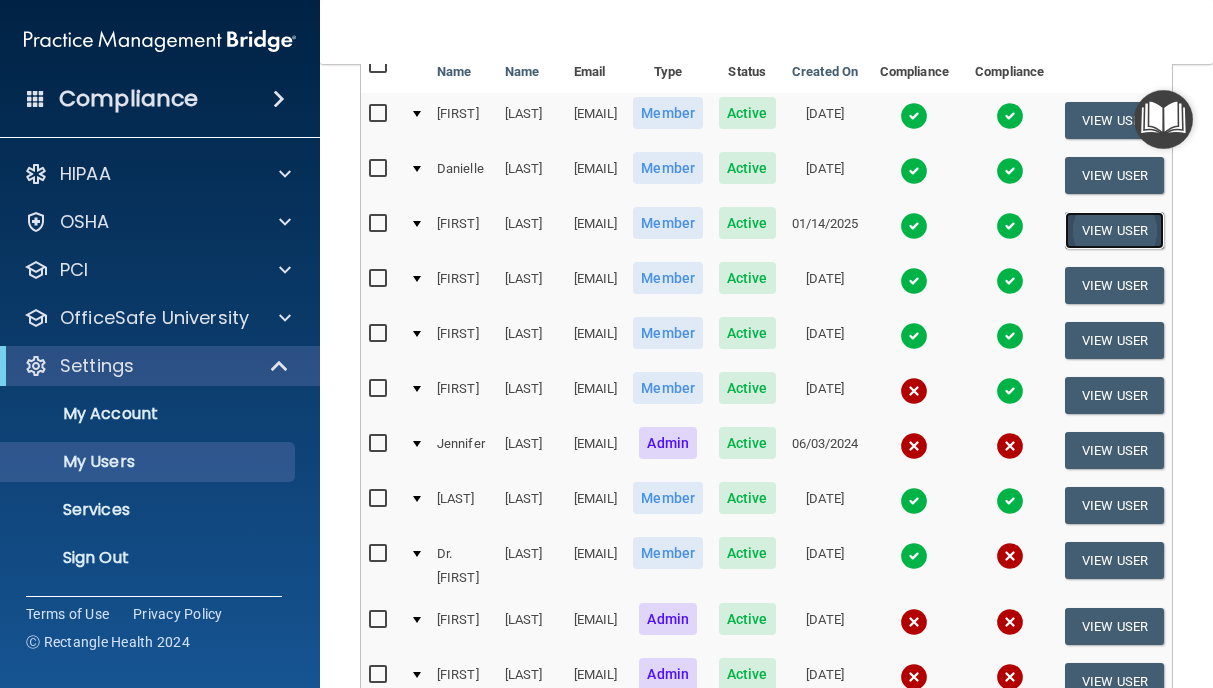 click on "View User" at bounding box center [1114, 230] 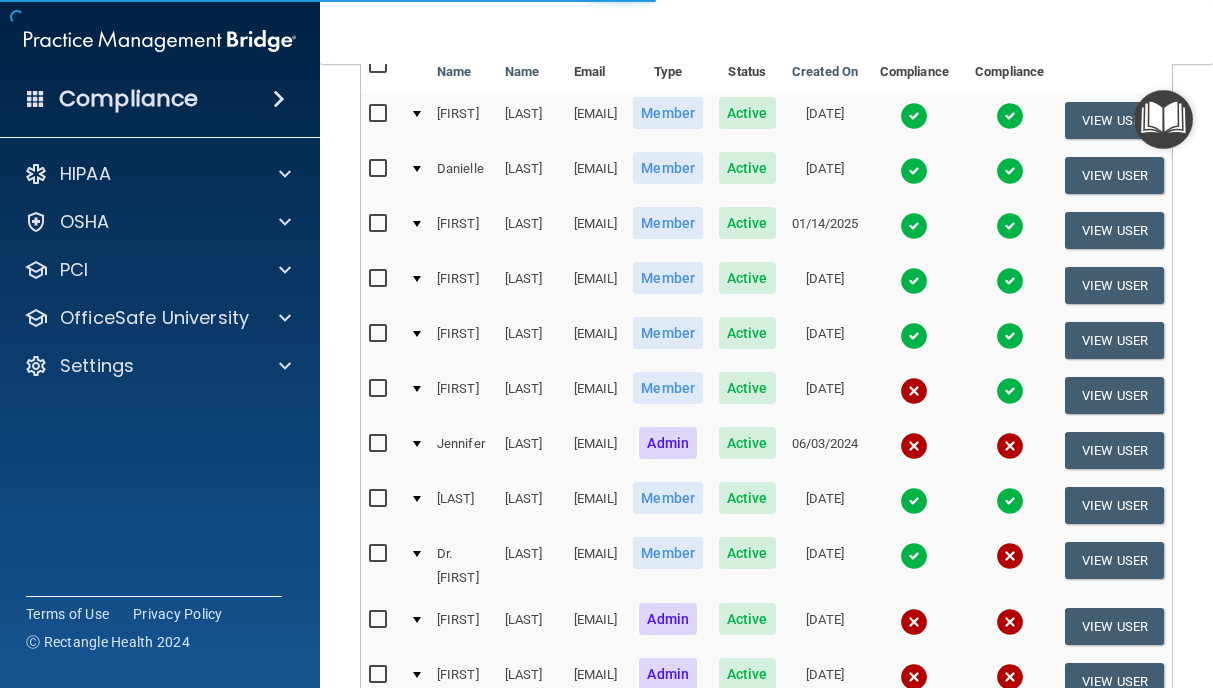 scroll, scrollTop: 0, scrollLeft: 0, axis: both 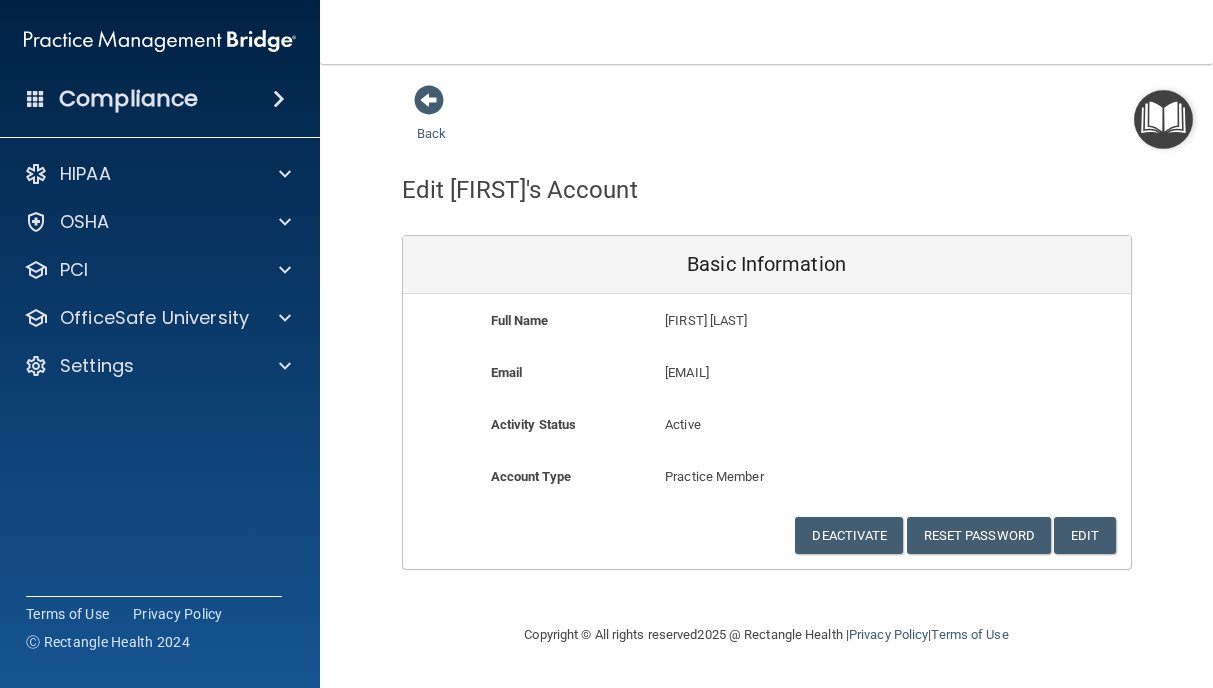 click on "[EMAIL]" at bounding box center (824, 373) 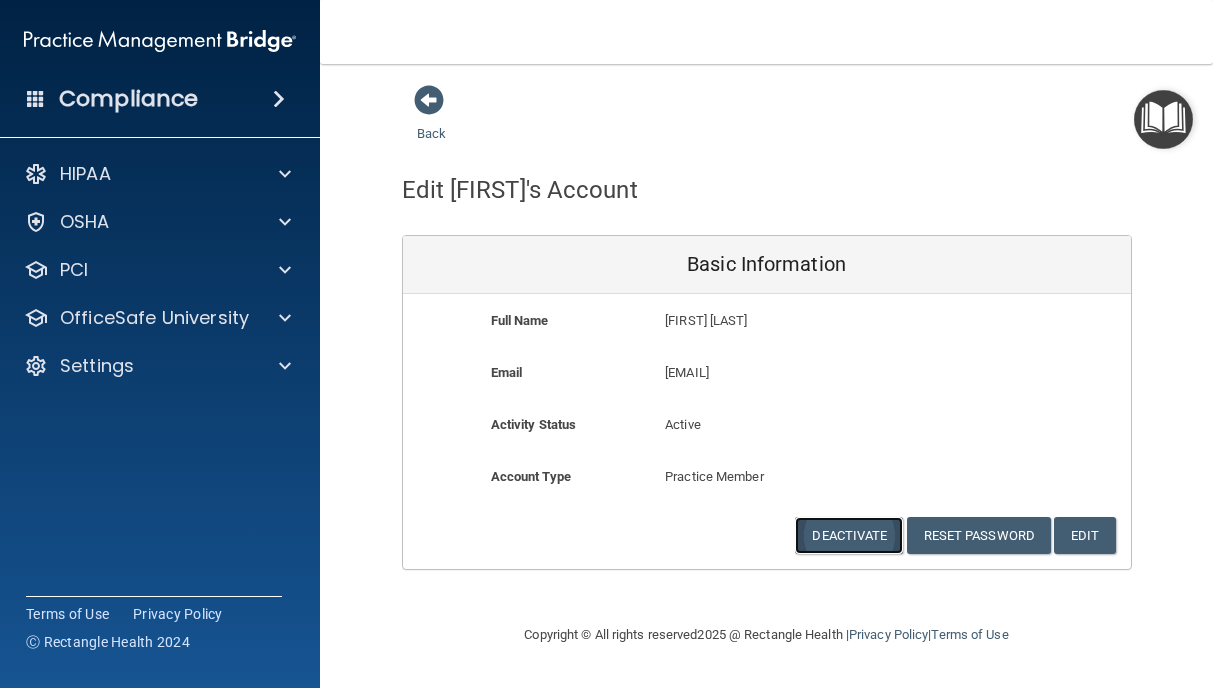 click on "Deactivate" at bounding box center [849, 535] 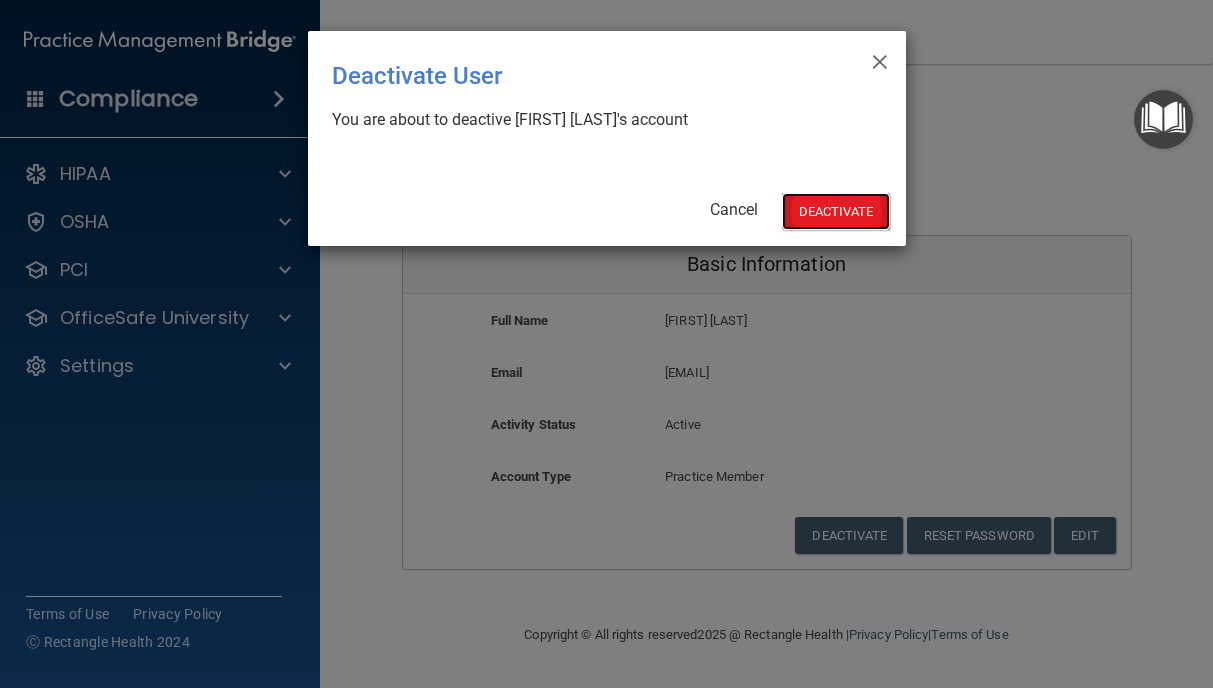 click on "Deactivate" at bounding box center [836, 211] 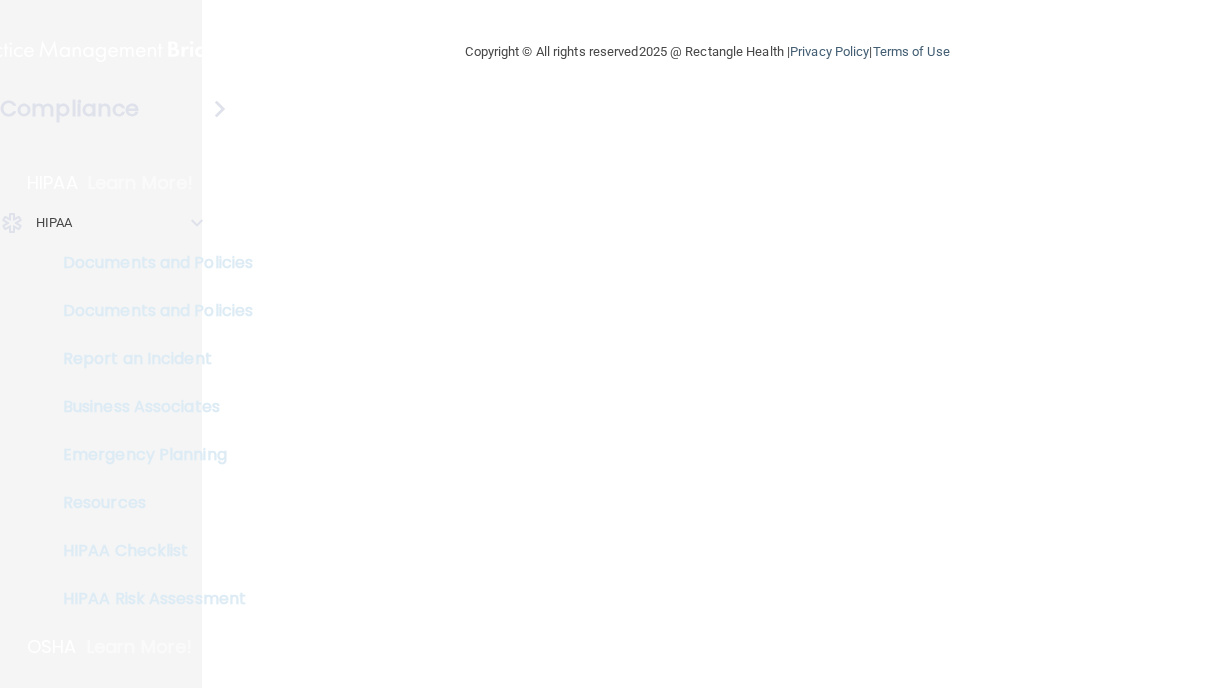 scroll, scrollTop: 0, scrollLeft: 0, axis: both 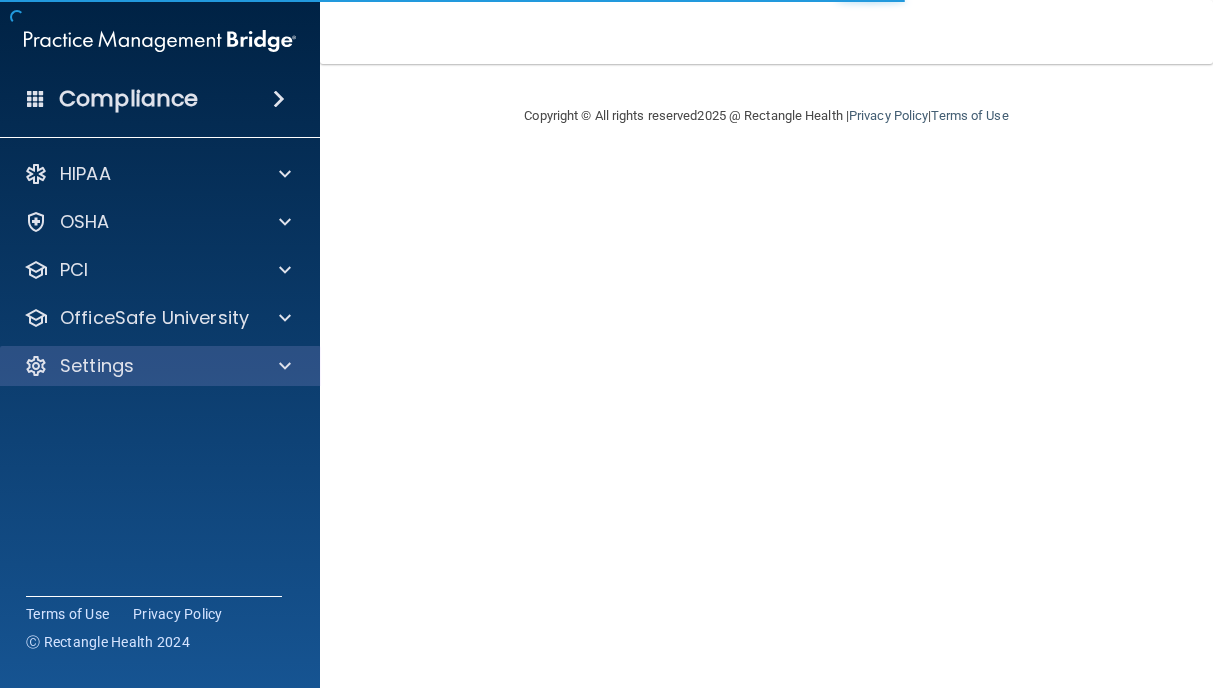 click on "Settings" at bounding box center [160, 366] 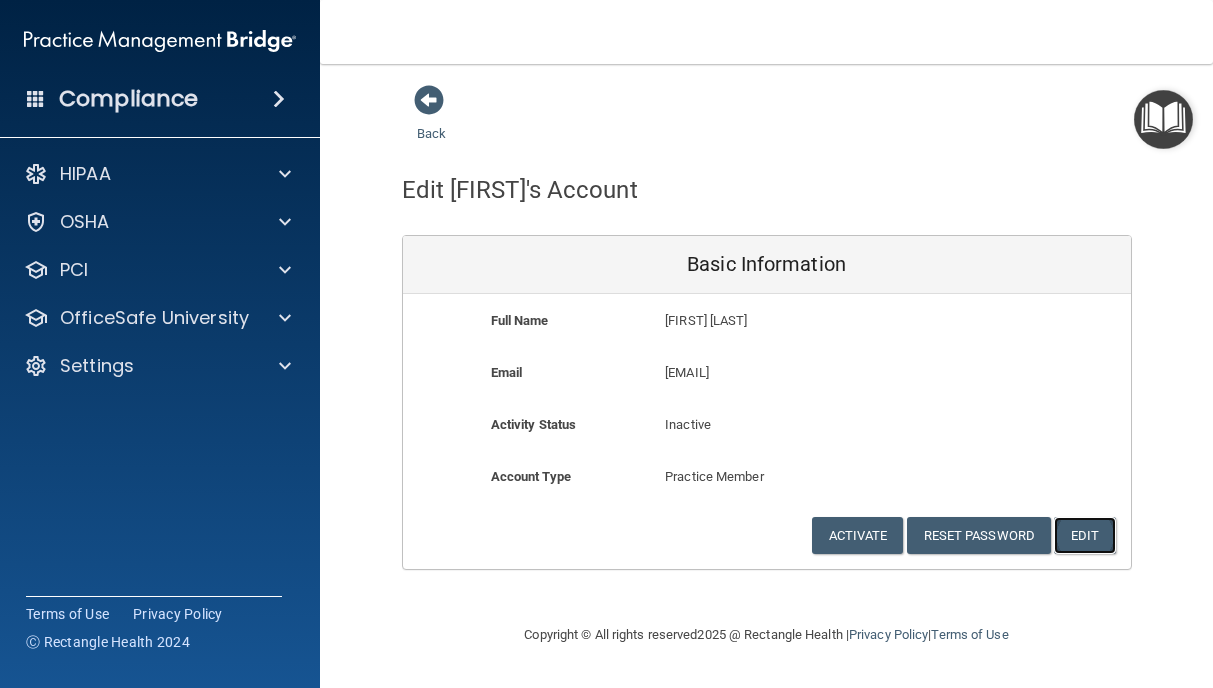 click on "Edit" at bounding box center (1084, 535) 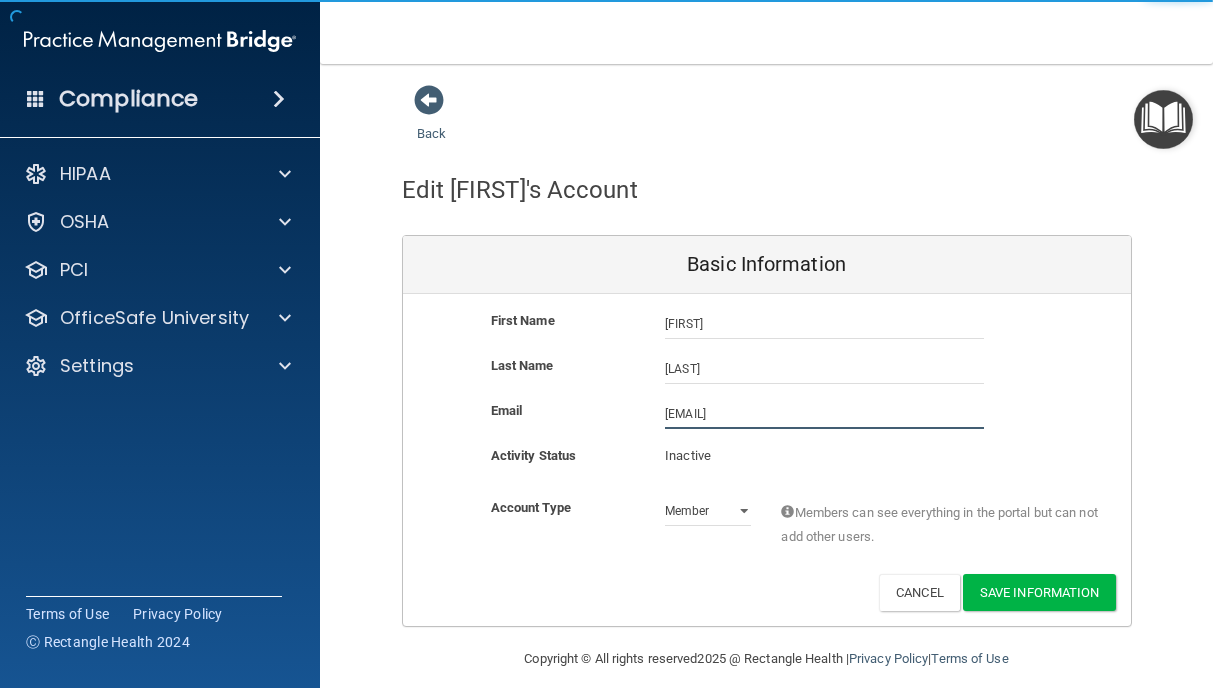 click on "[EMAIL]" at bounding box center (824, 414) 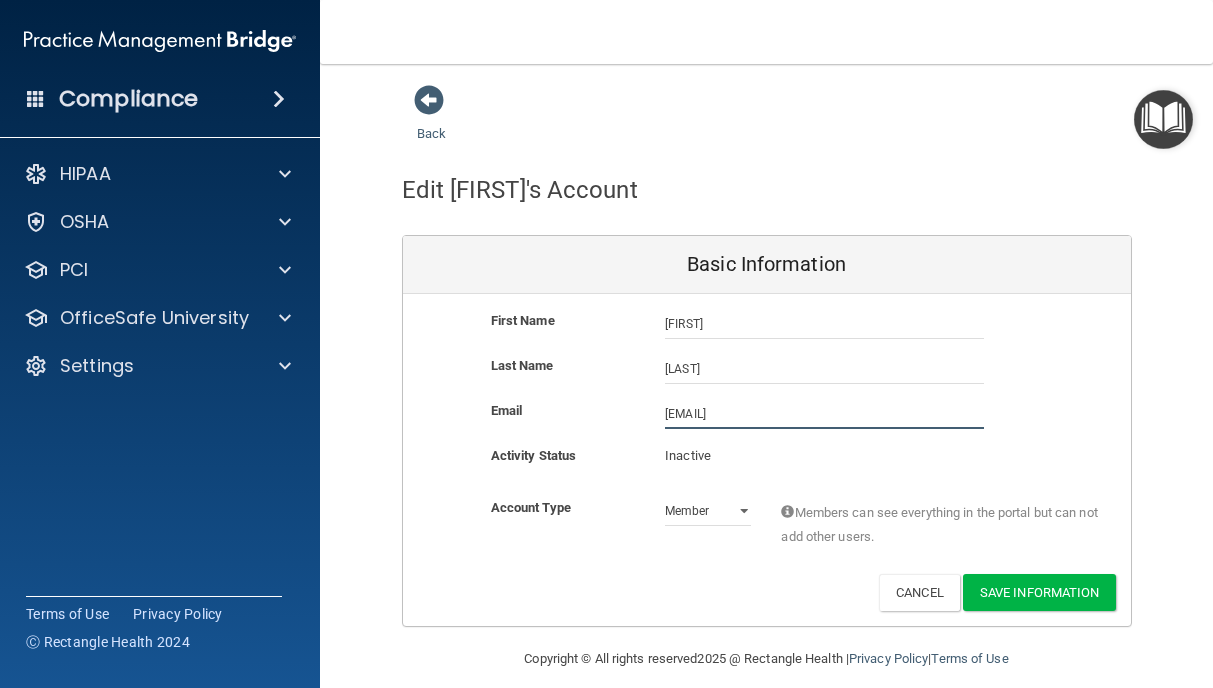 click on "[EMAIL]" at bounding box center [824, 414] 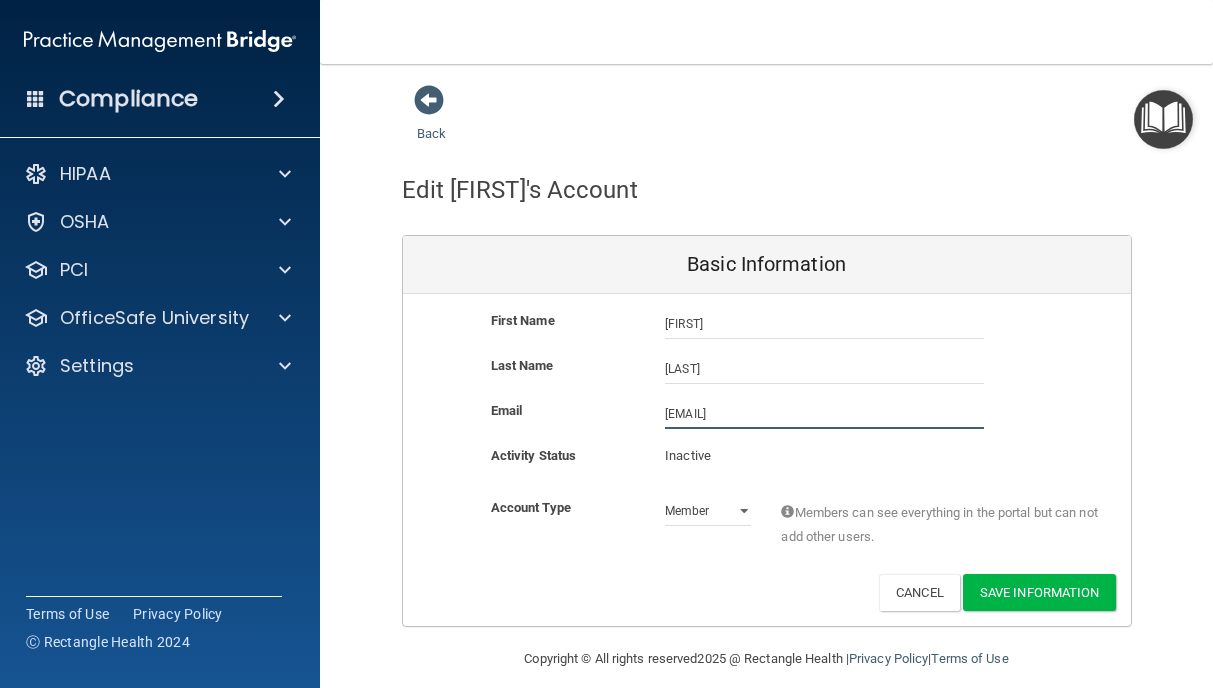 click on "[EMAIL]" at bounding box center (824, 414) 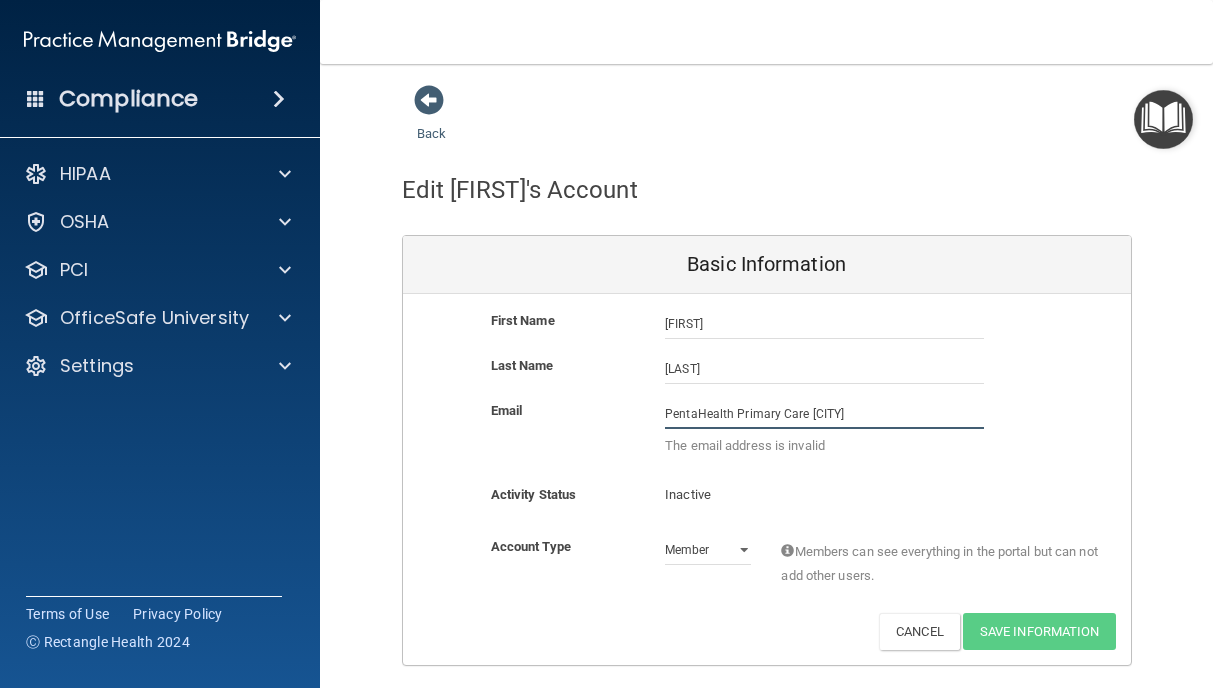click on "PentaHealth Primary Care Downingtown" at bounding box center (824, 414) 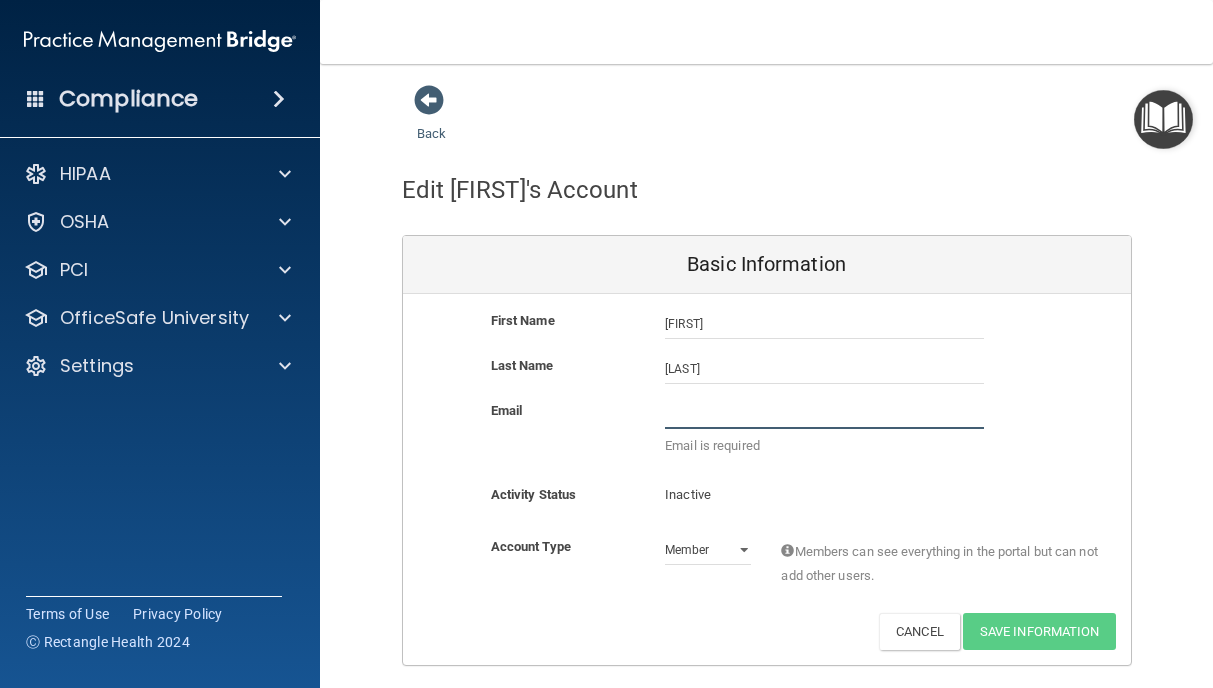 paste on "[EMAIL]" 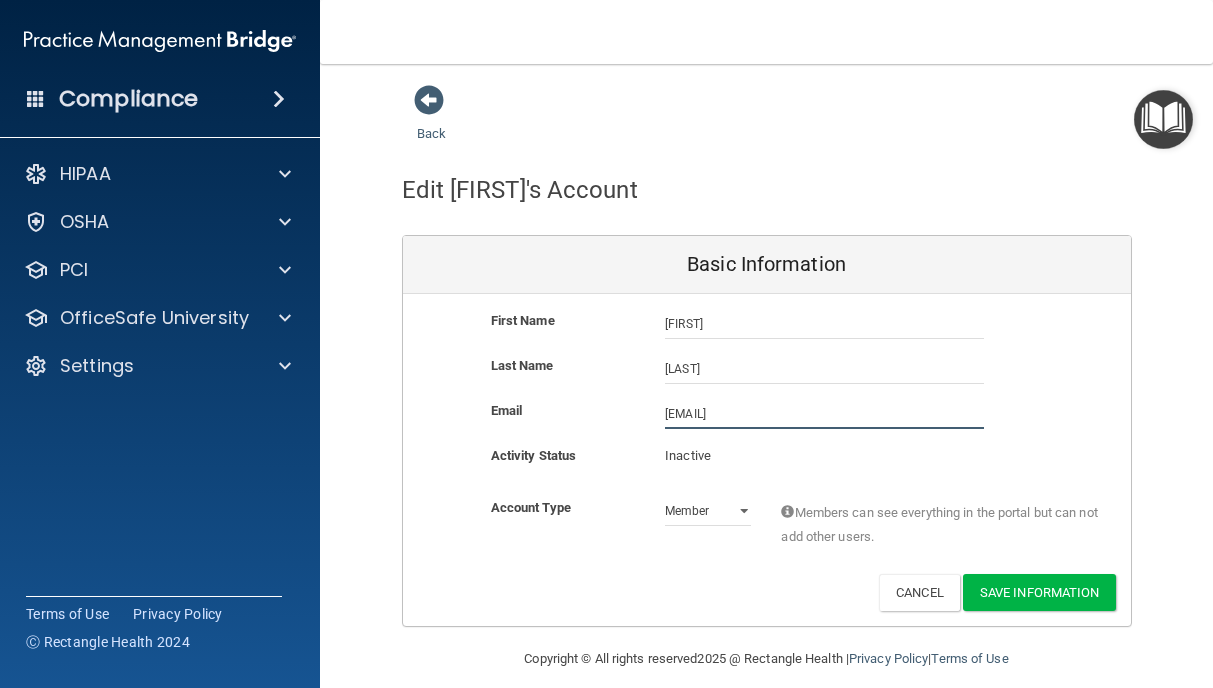 type on "[EMAIL]" 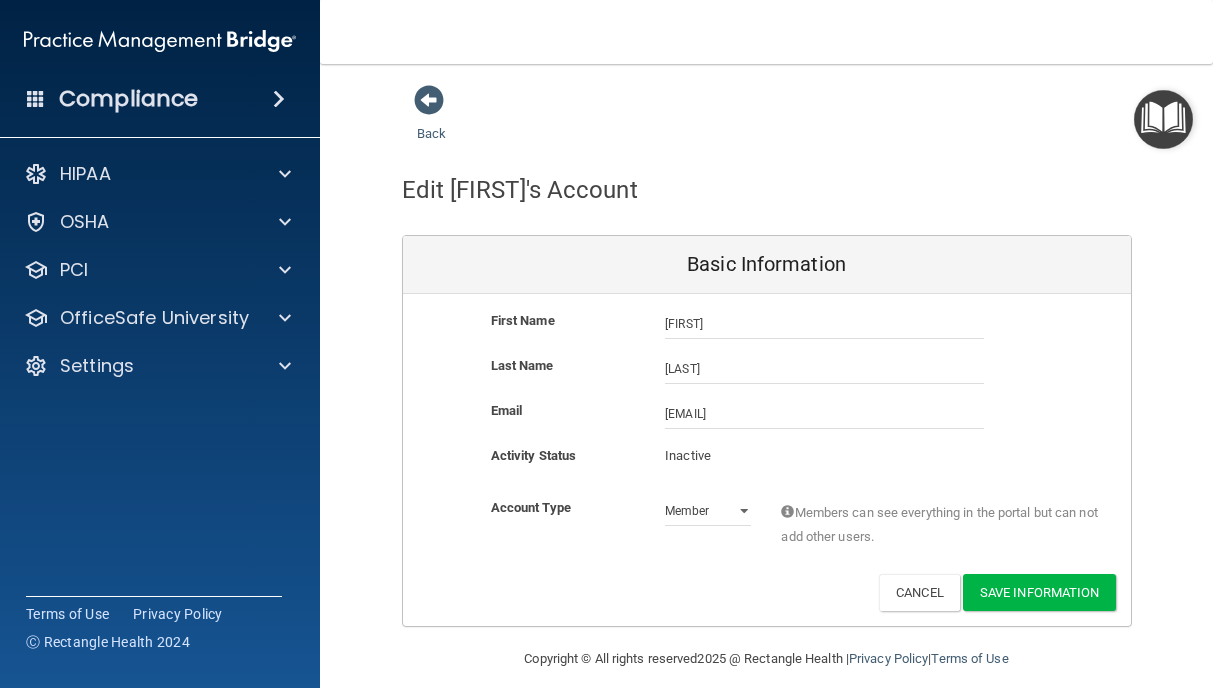 click on "Inactive" at bounding box center (708, 456) 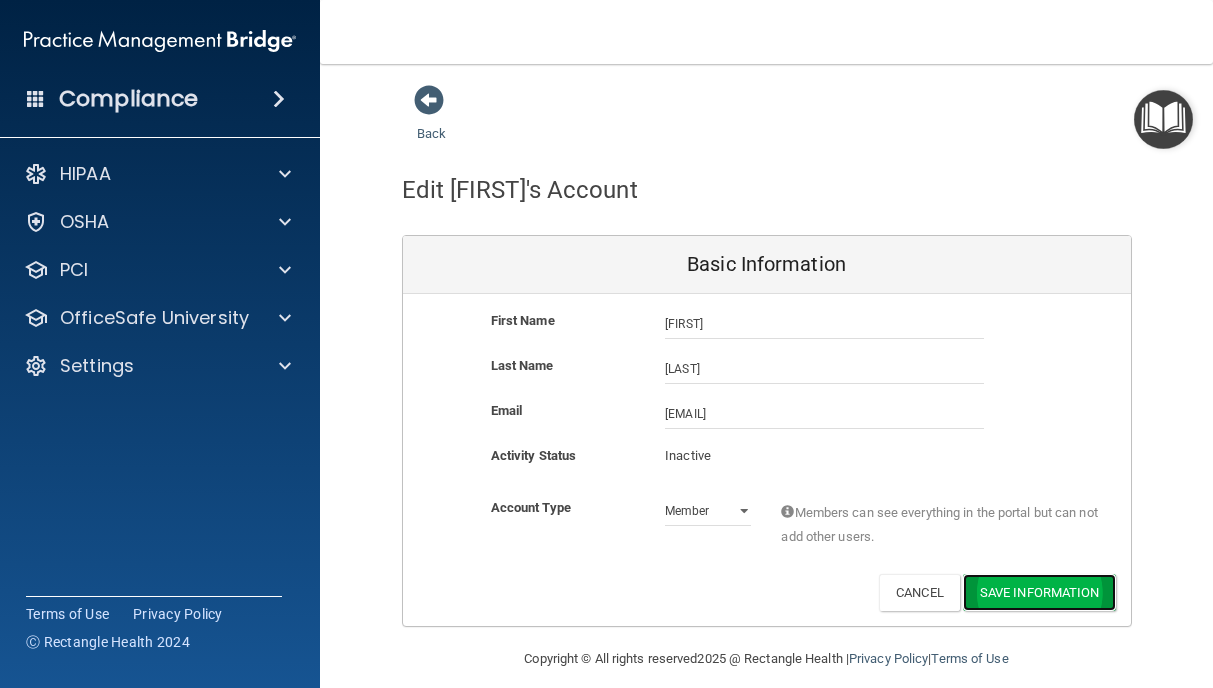 click on "Save Information" at bounding box center [1039, 592] 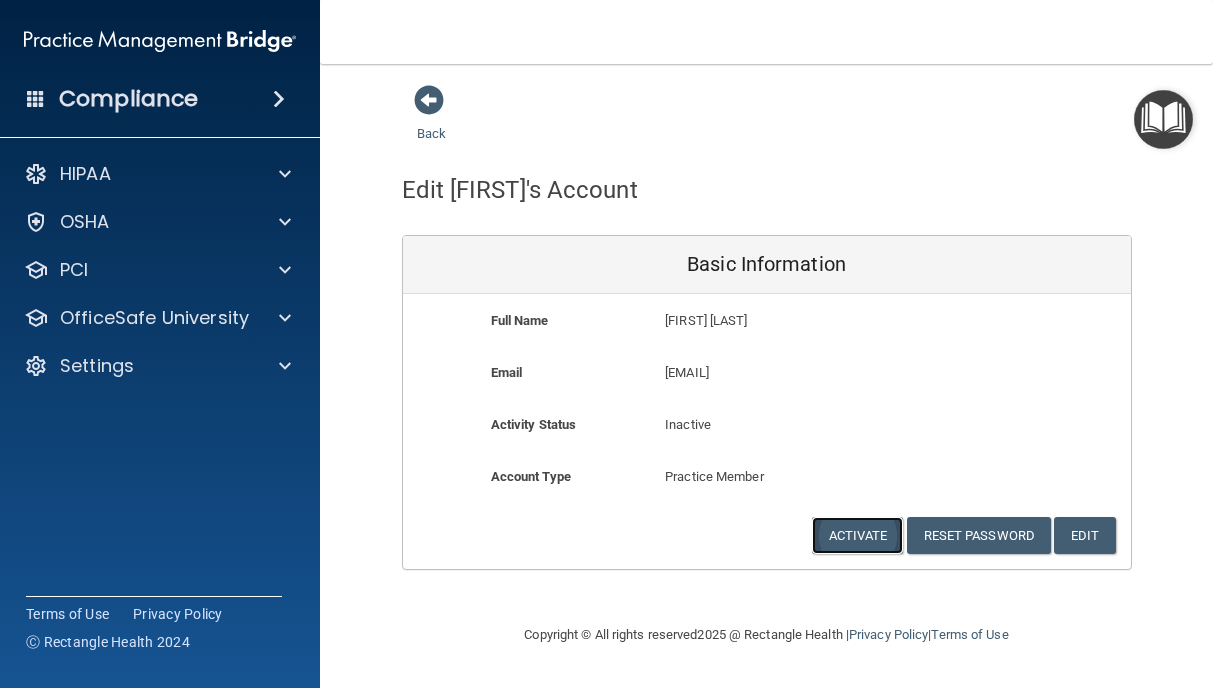 click on "Activate" at bounding box center (858, 535) 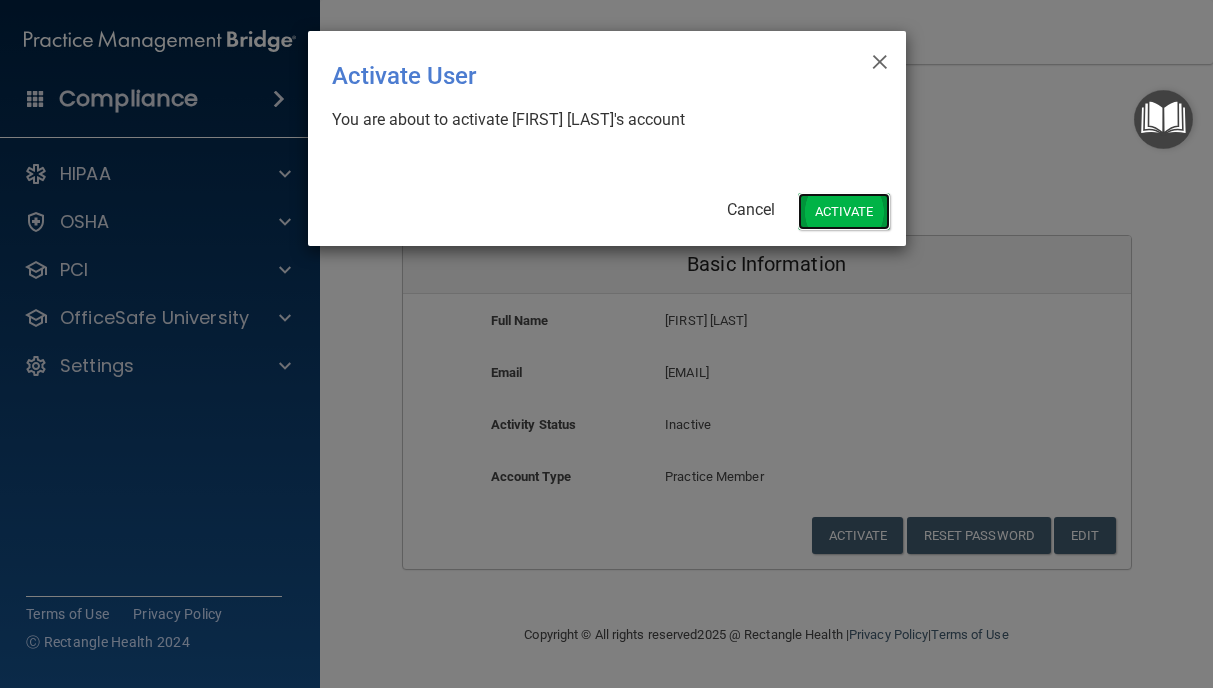 click on "Activate" at bounding box center [844, 211] 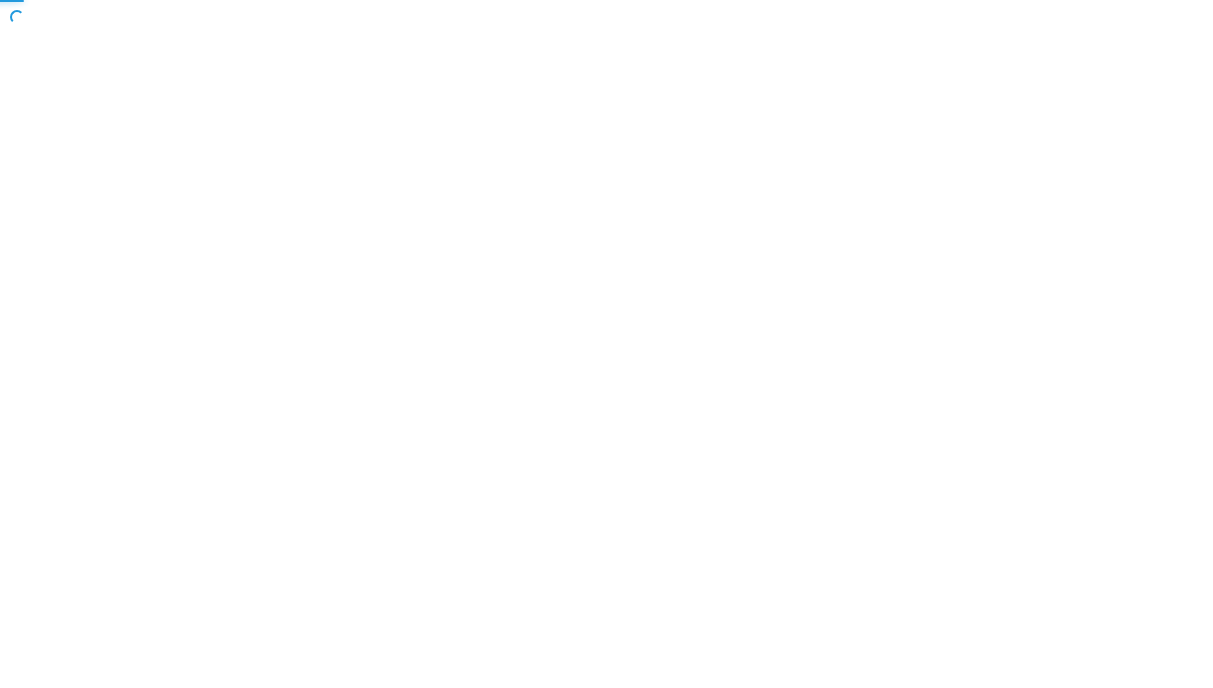 scroll, scrollTop: 0, scrollLeft: 0, axis: both 